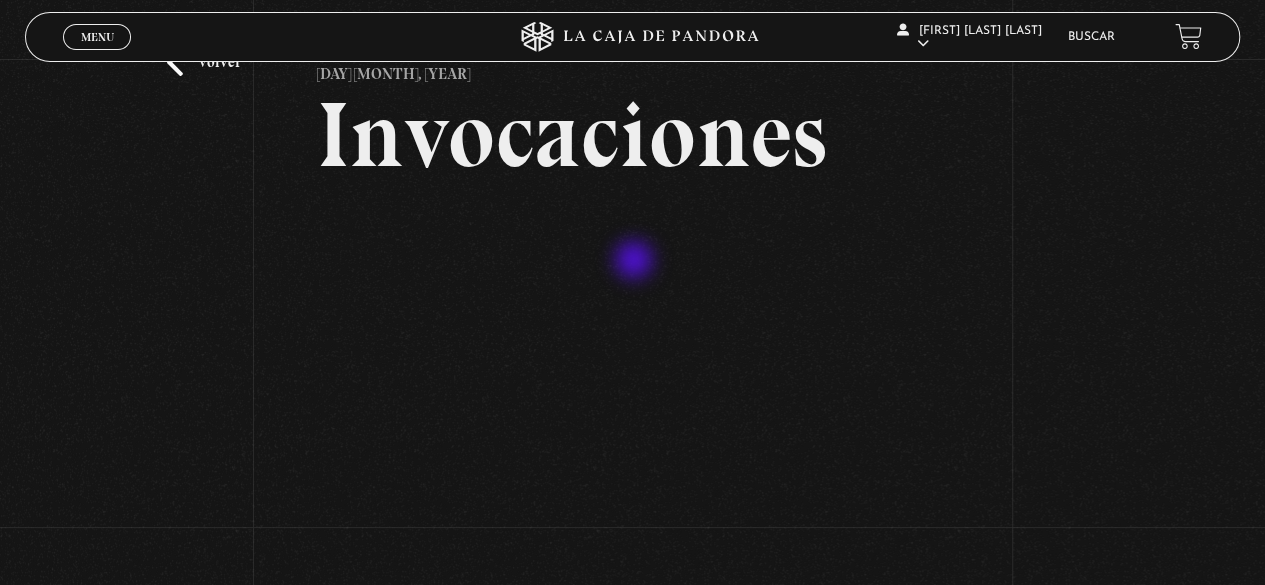 scroll, scrollTop: 100, scrollLeft: 0, axis: vertical 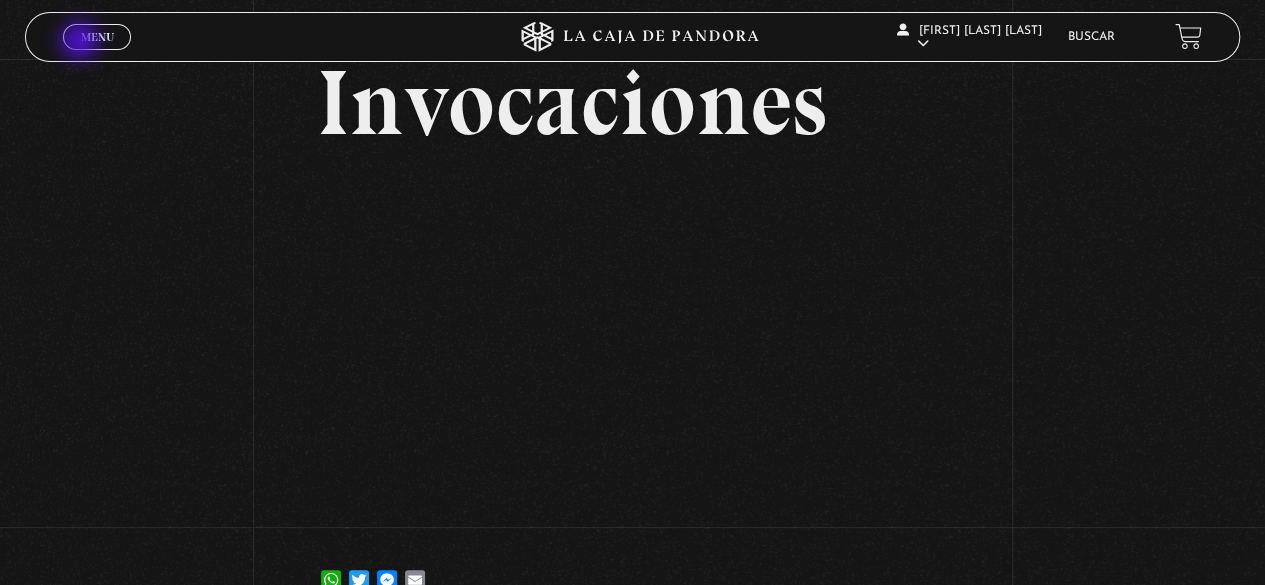 click on "Menu" at bounding box center (97, 37) 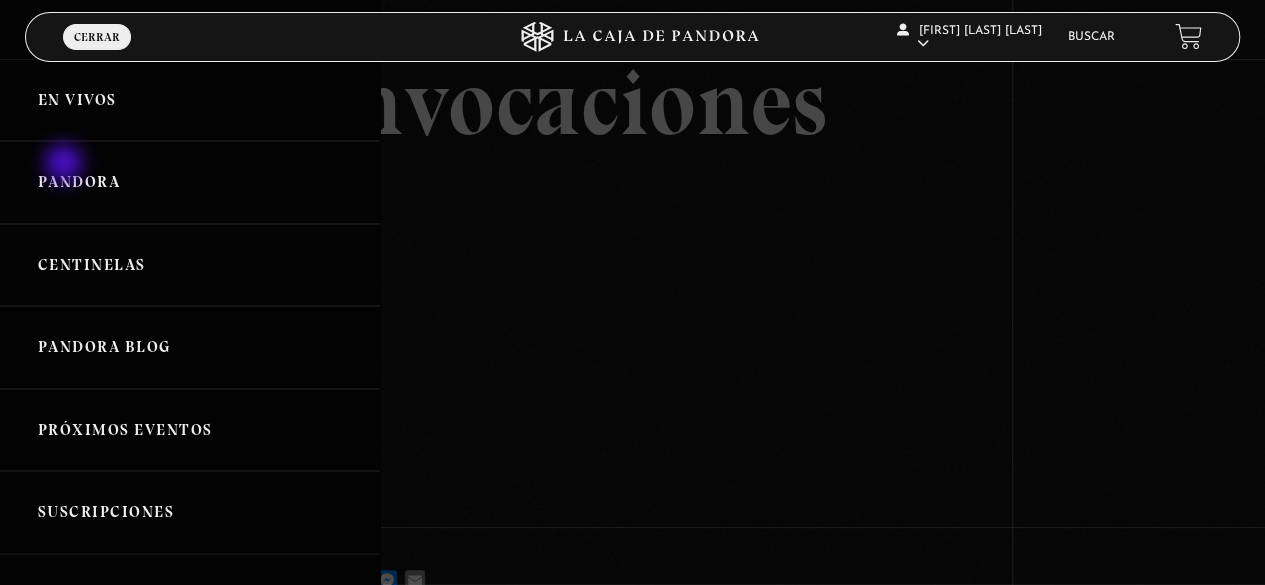 click on "Pandora" at bounding box center (190, 182) 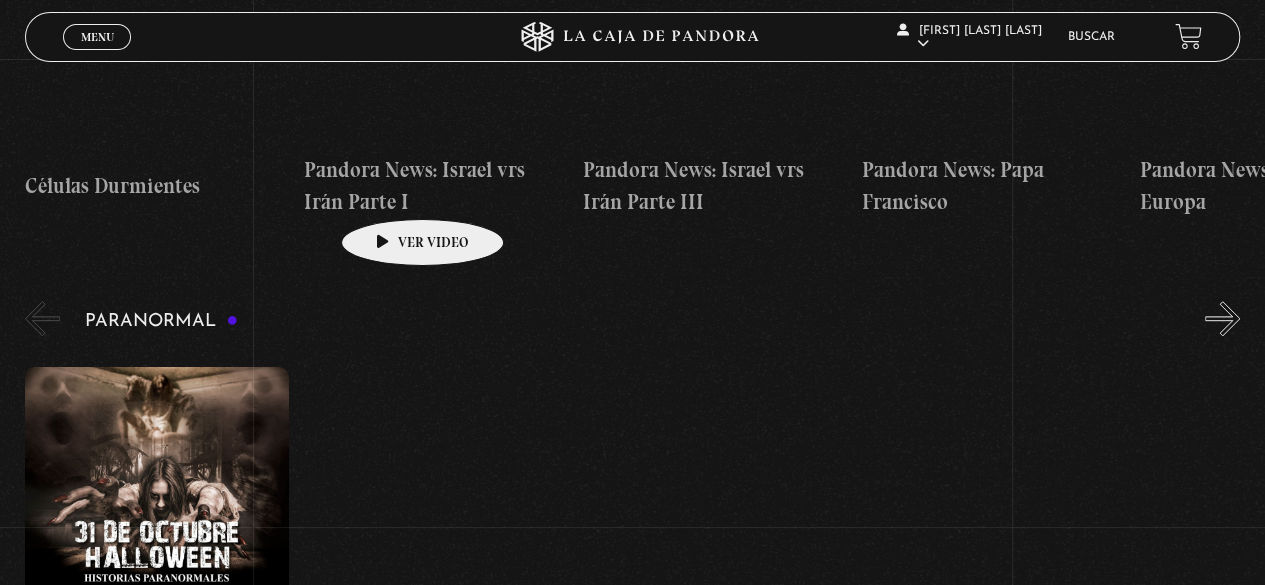 scroll, scrollTop: 800, scrollLeft: 0, axis: vertical 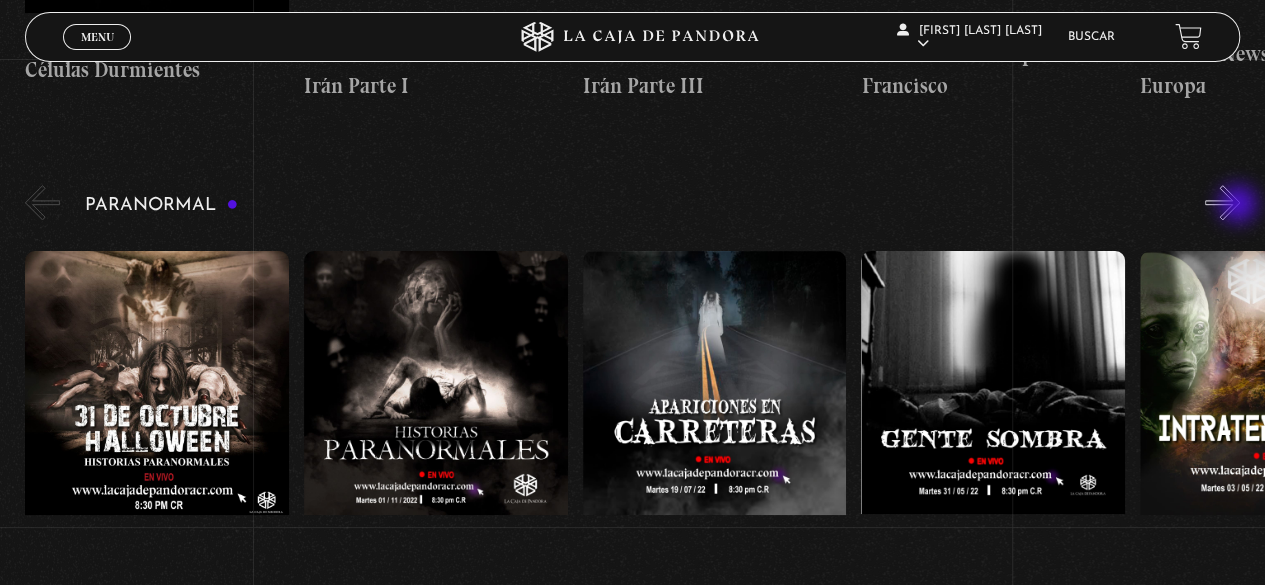 click on "»" at bounding box center (1222, 202) 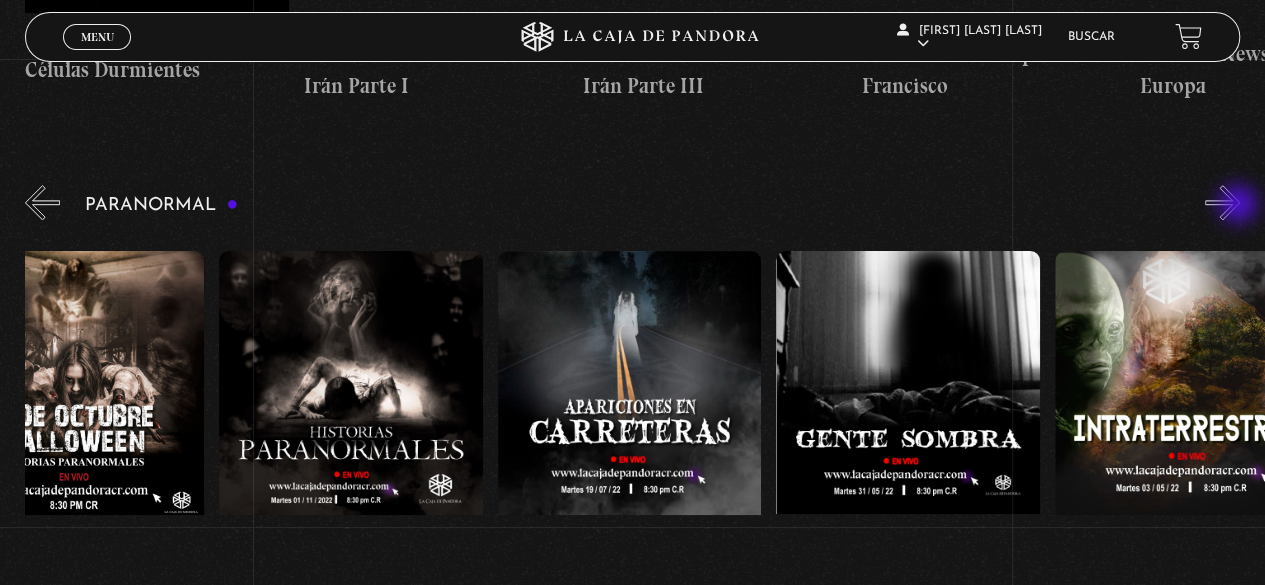 scroll, scrollTop: 0, scrollLeft: 180, axis: horizontal 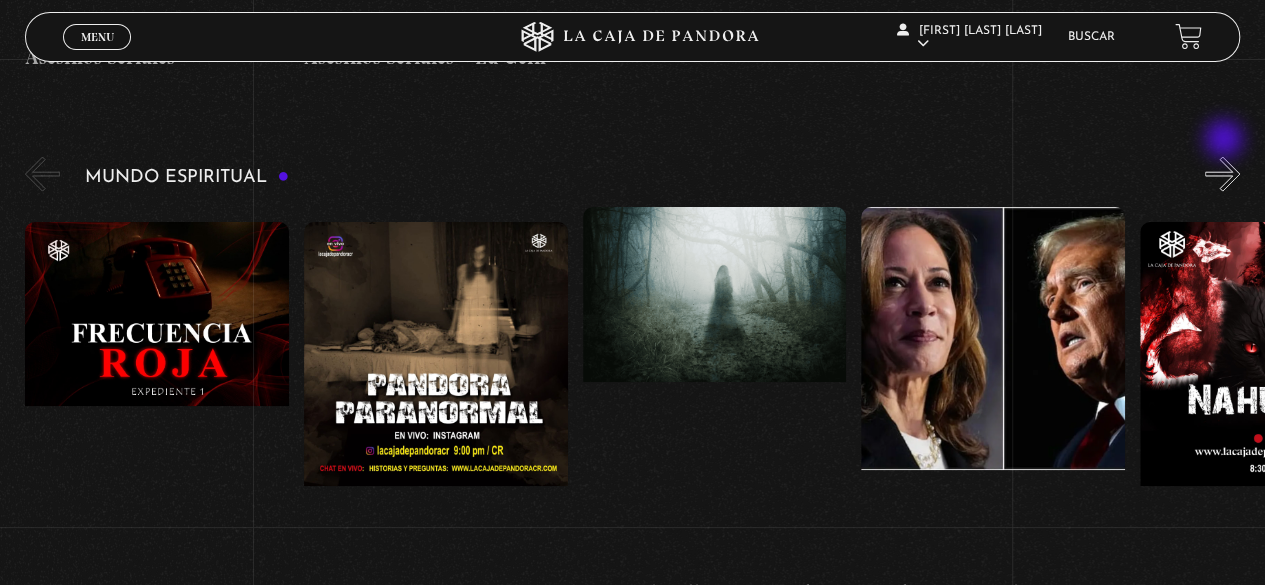 click on "»" at bounding box center (1222, 174) 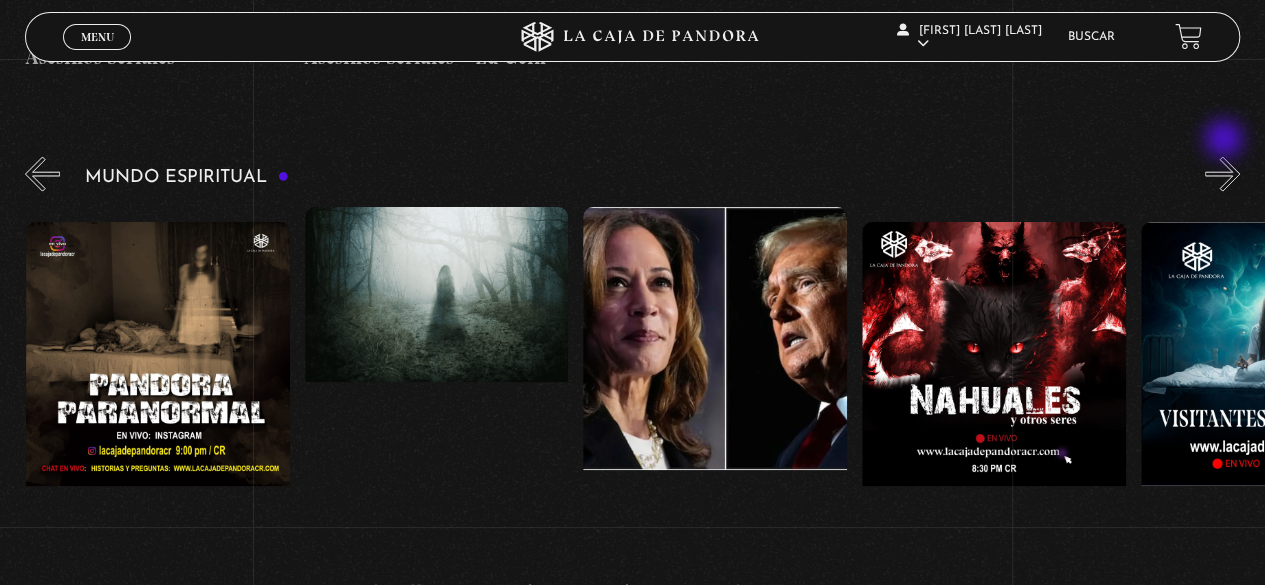 click on "»" at bounding box center (1222, 174) 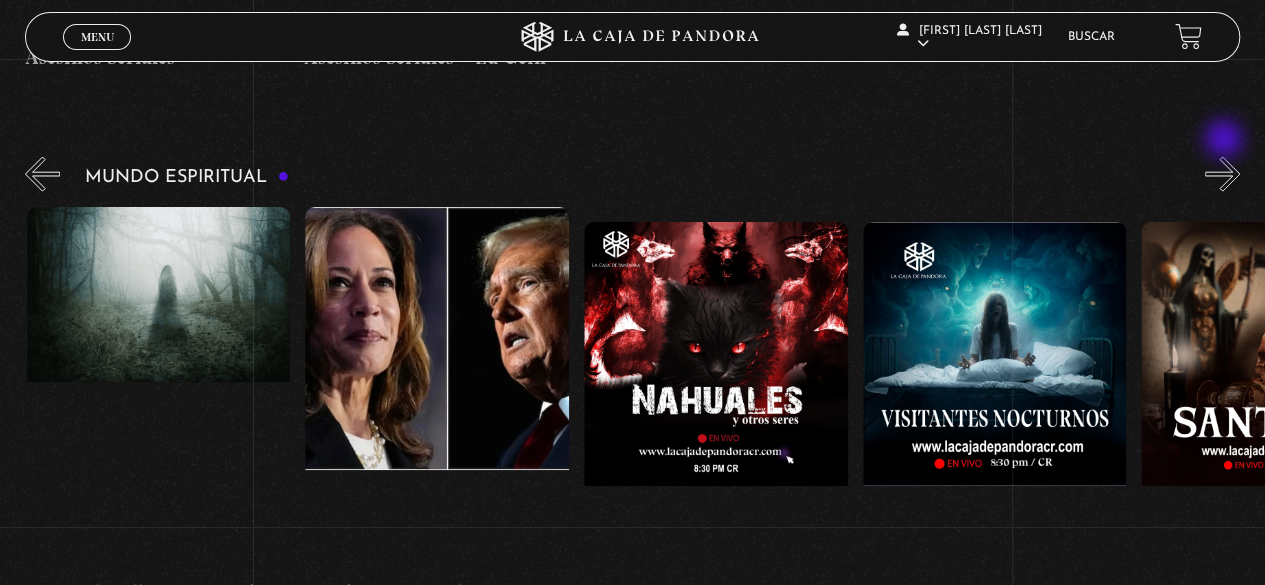 click on "»" at bounding box center [1222, 174] 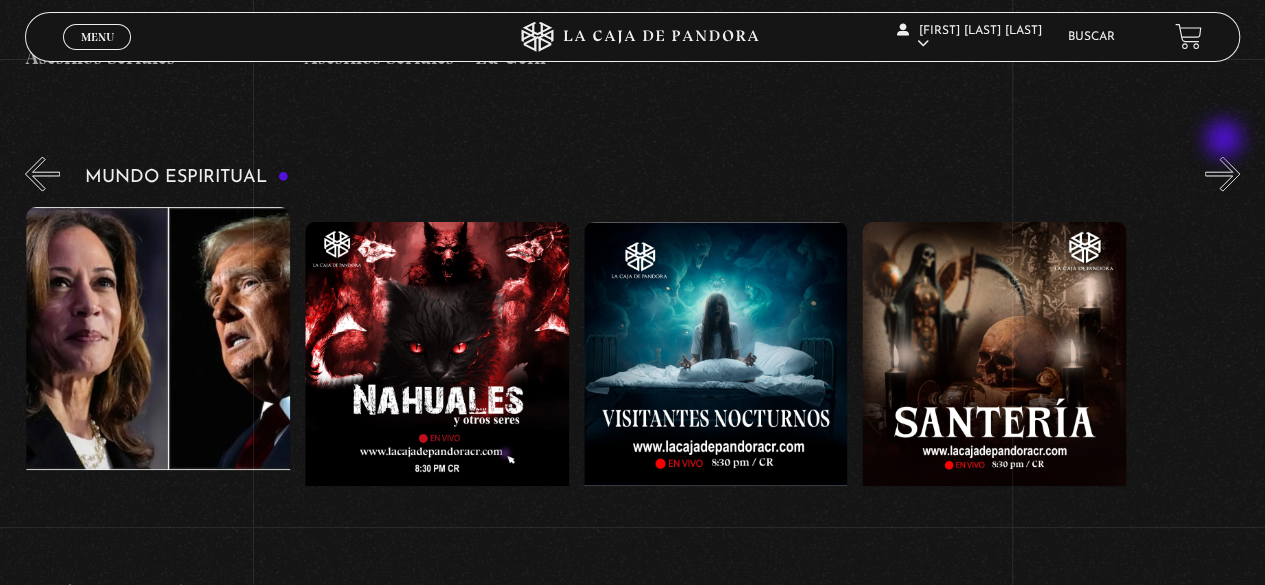 click on "»" at bounding box center [1222, 174] 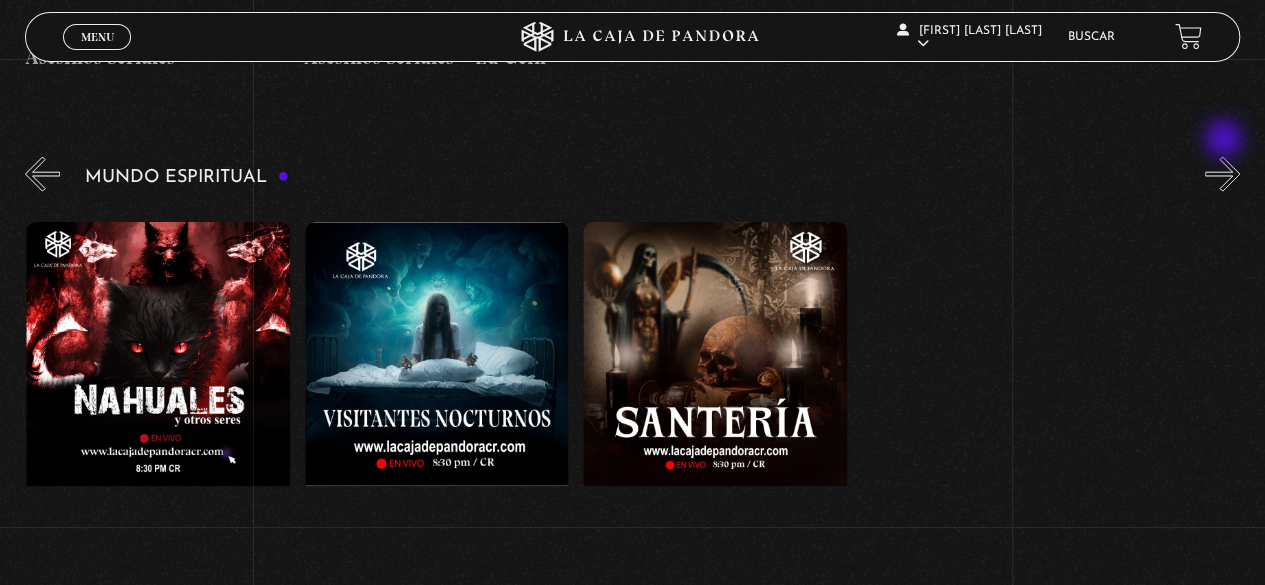 click on "»" at bounding box center (1222, 174) 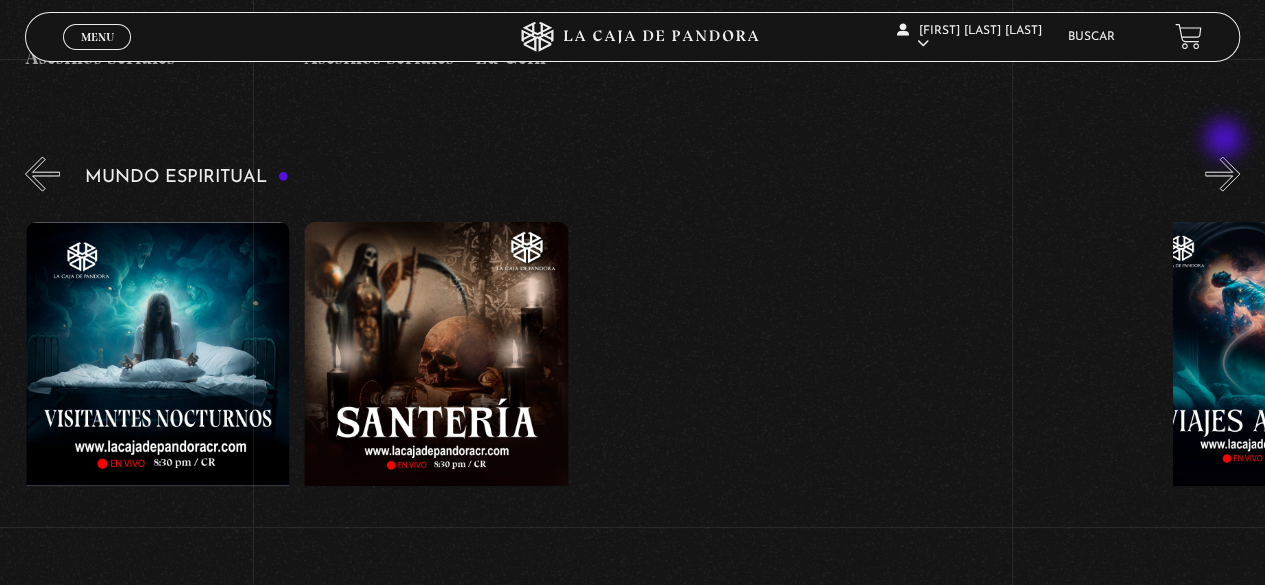click on "»" at bounding box center [1222, 174] 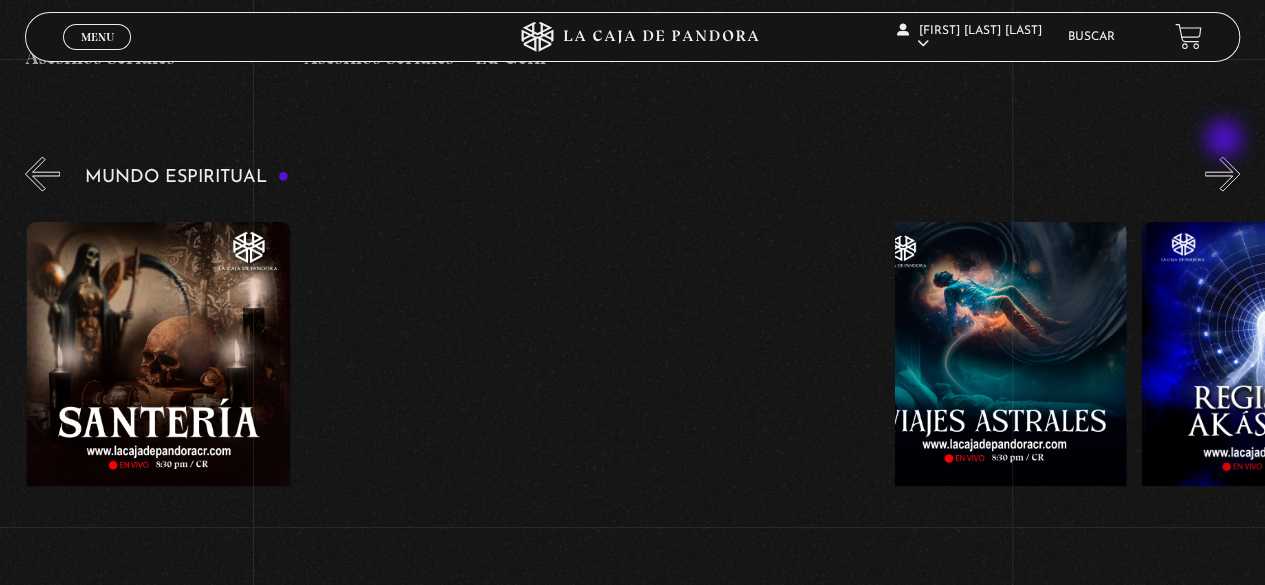 click on "»" at bounding box center (1222, 174) 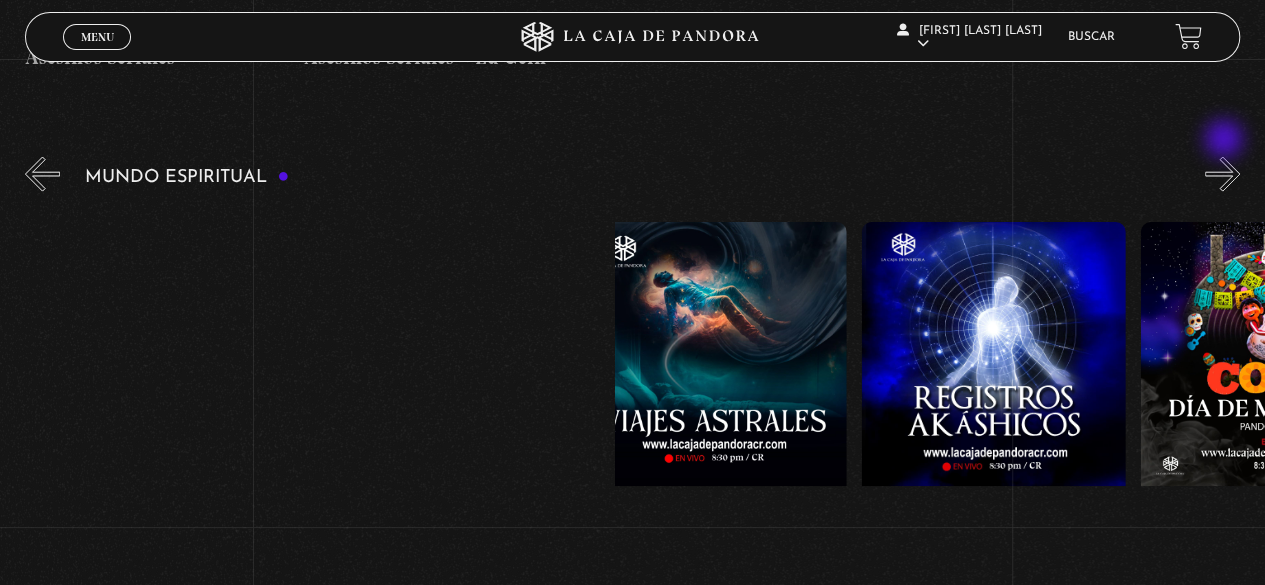 click on "»" at bounding box center [1222, 174] 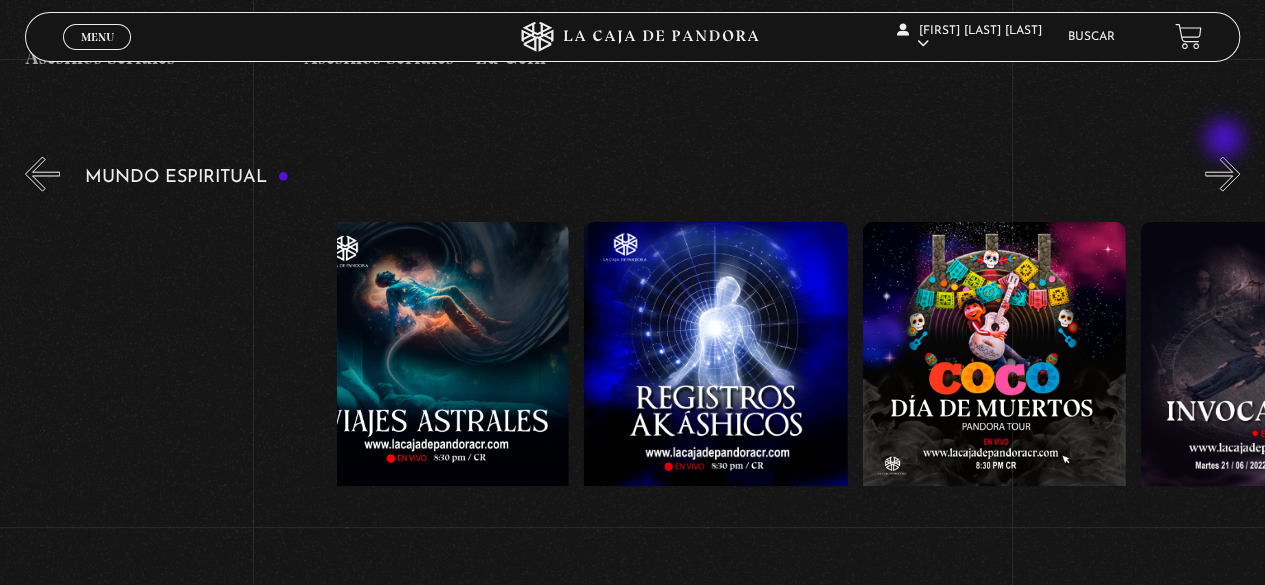click on "»" at bounding box center (1222, 174) 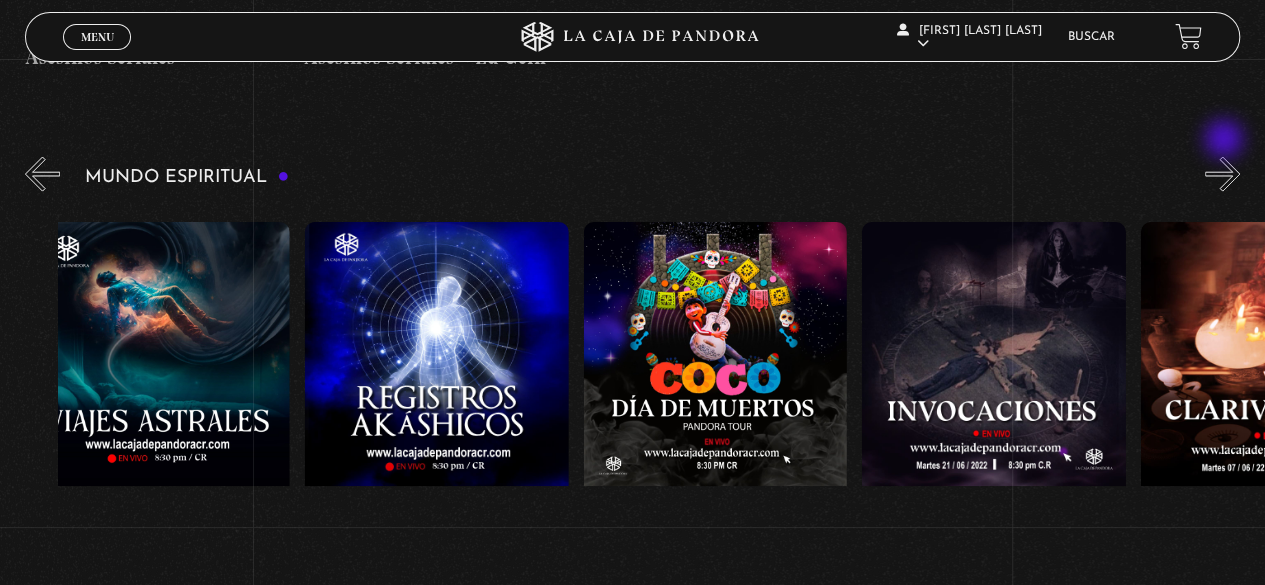 click on "»" at bounding box center (1222, 174) 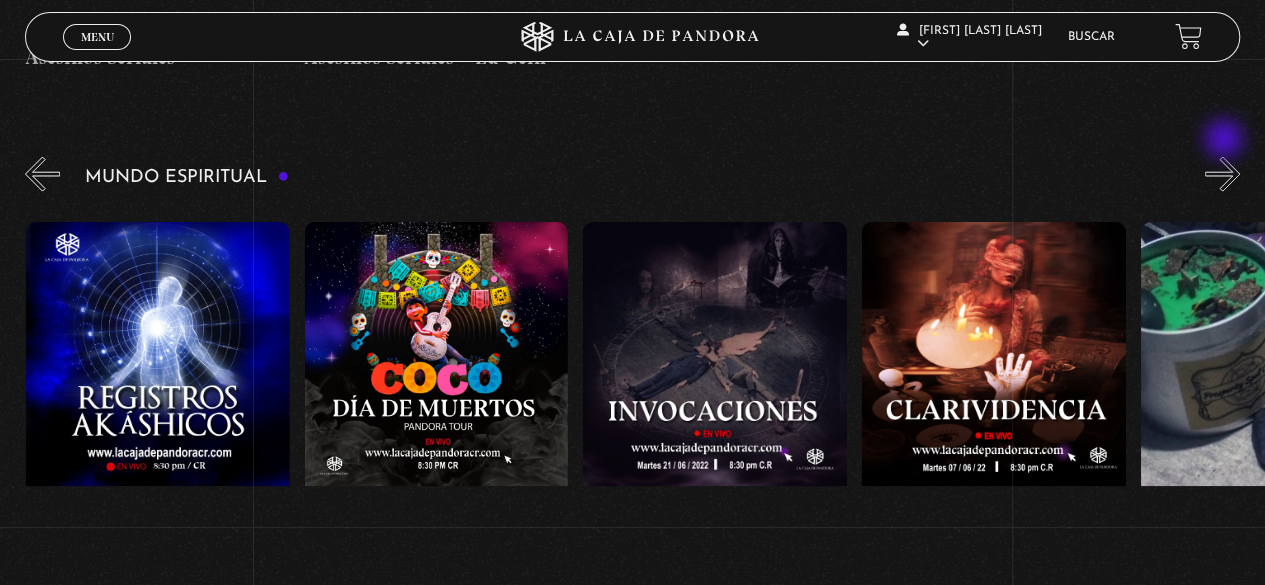 click on "»" at bounding box center [1222, 174] 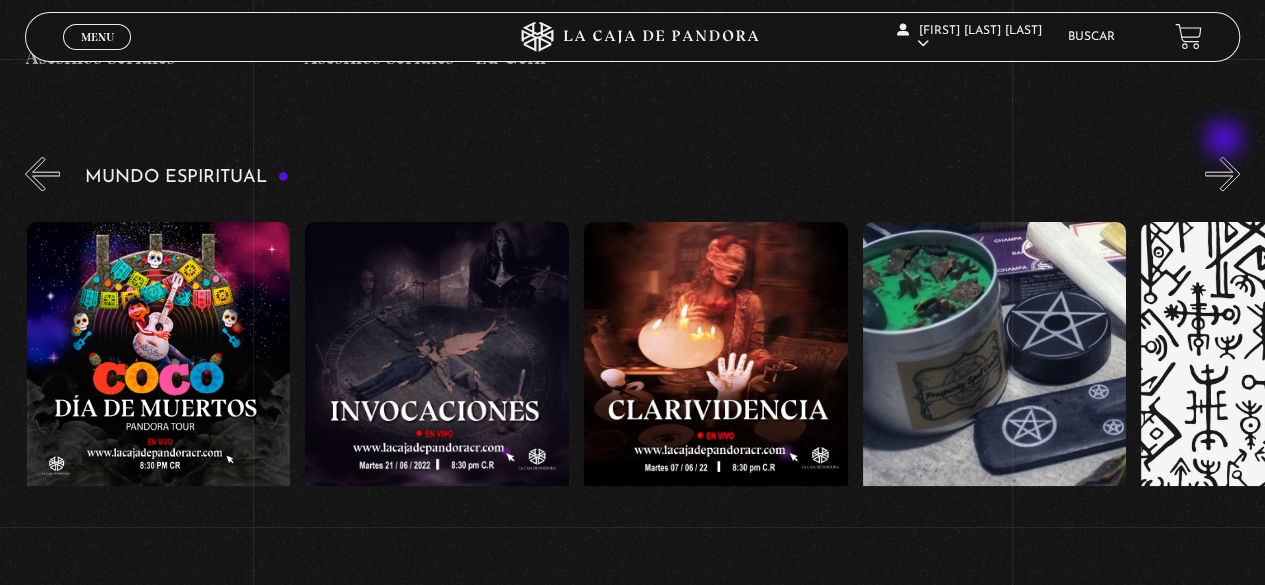 scroll, scrollTop: 0, scrollLeft: 3065, axis: horizontal 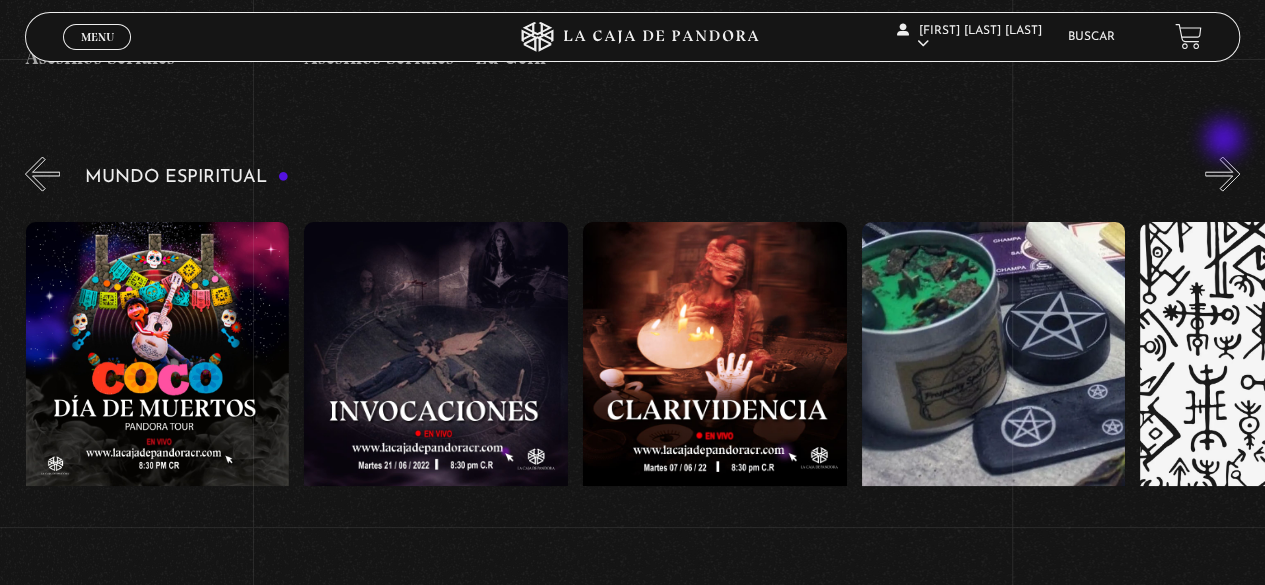 click on "»" at bounding box center [1222, 174] 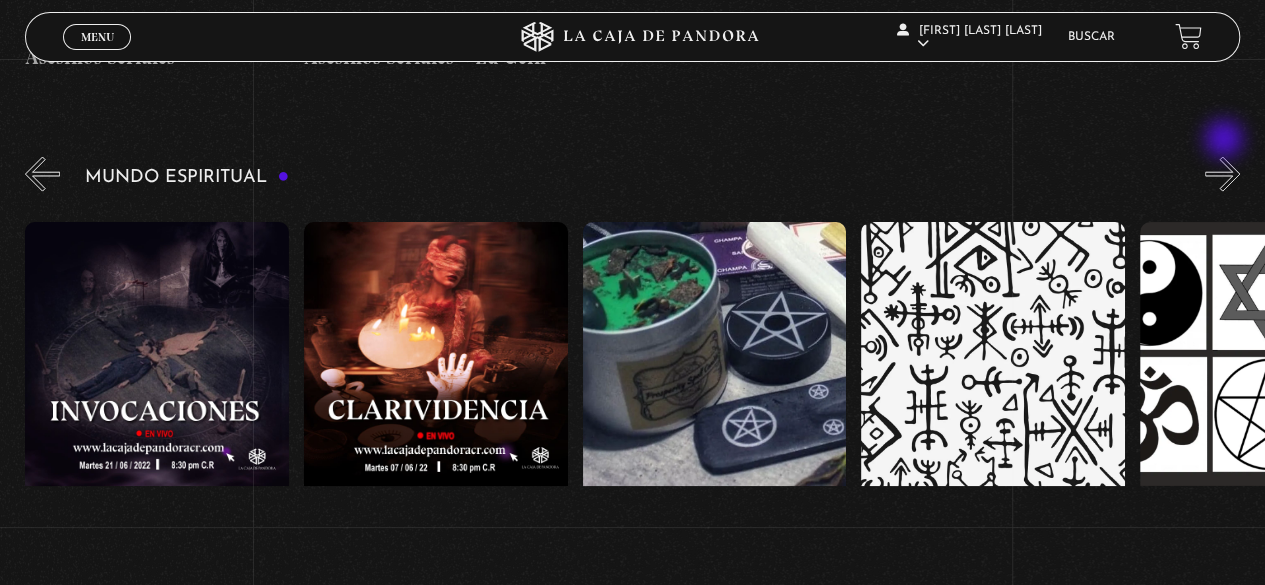click on "»" at bounding box center [1222, 174] 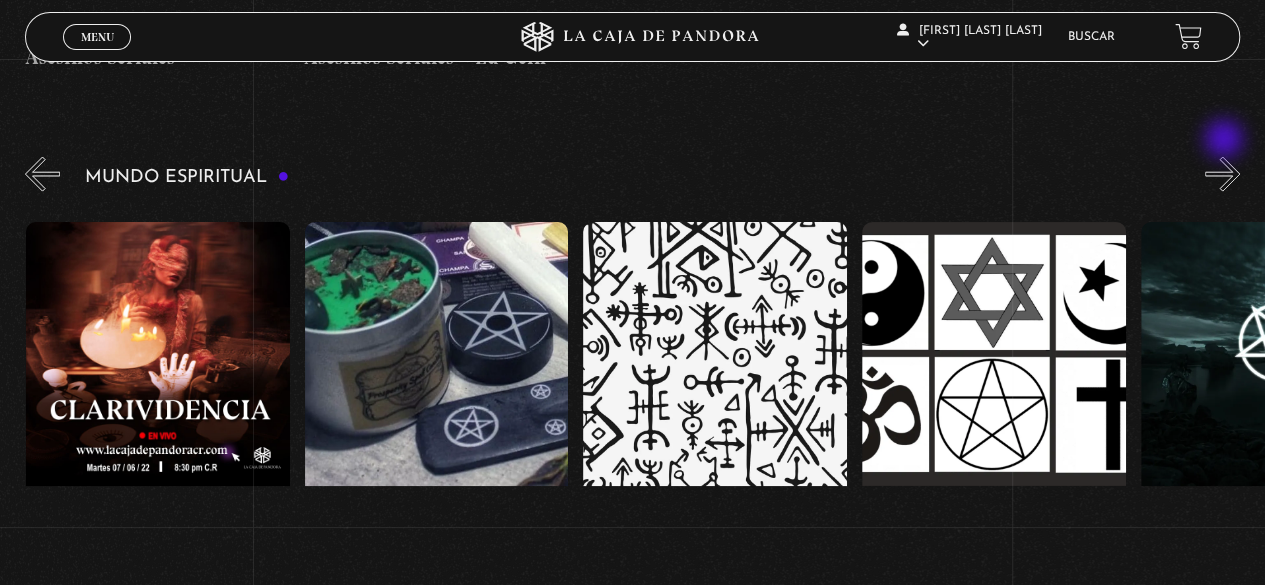 click on "»" at bounding box center (1222, 174) 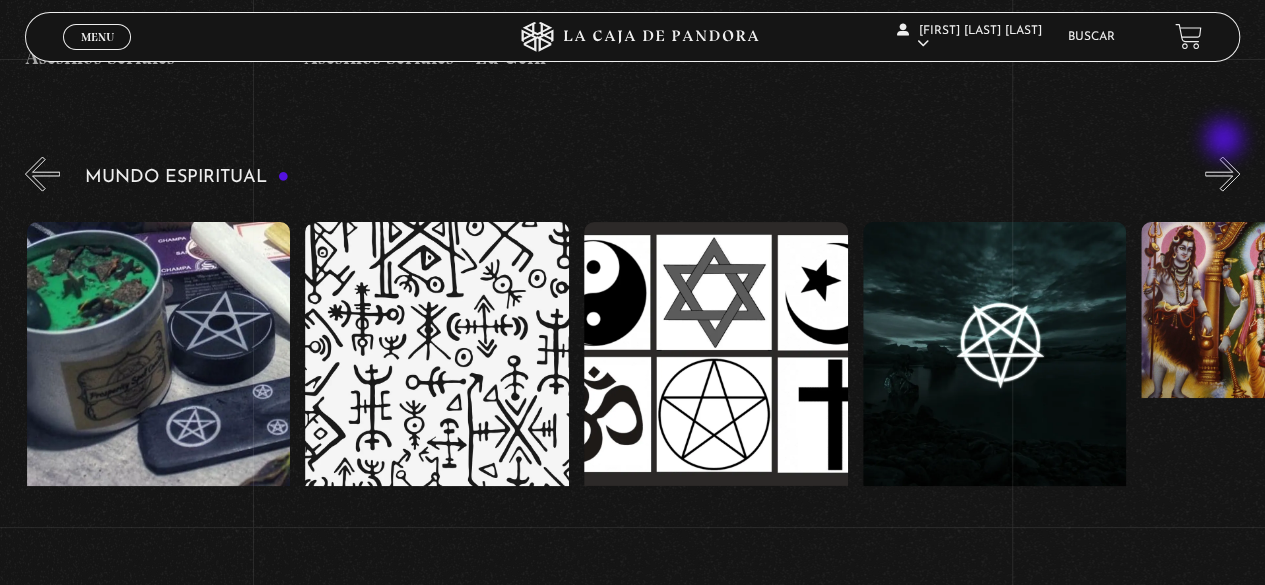 click on "»" at bounding box center (1222, 174) 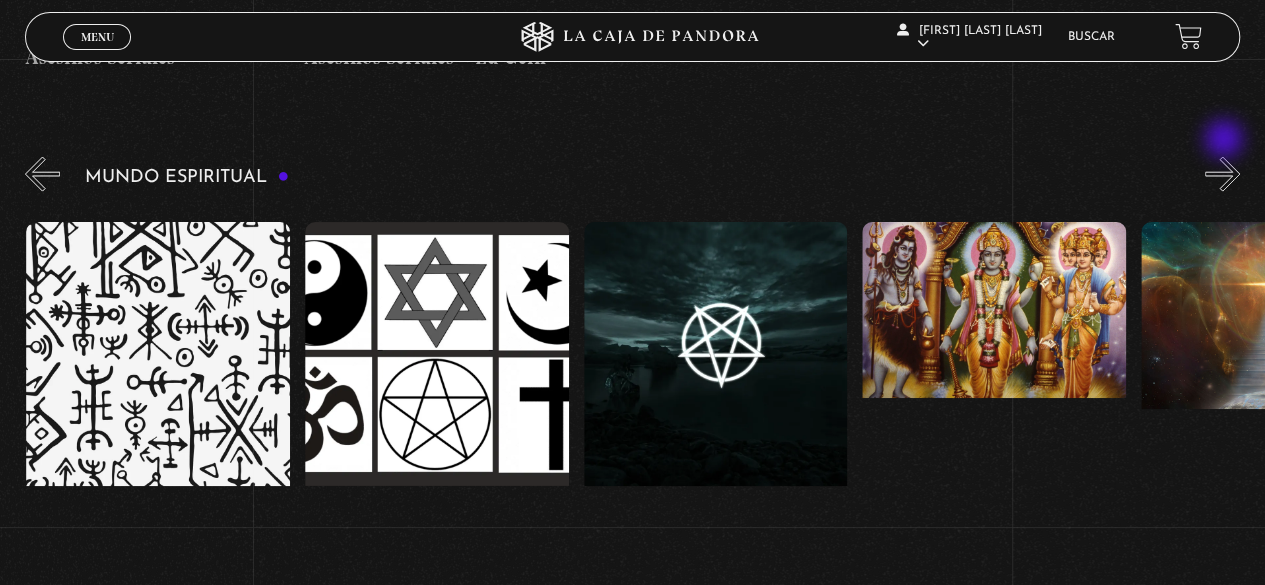 click on "»" at bounding box center (1222, 174) 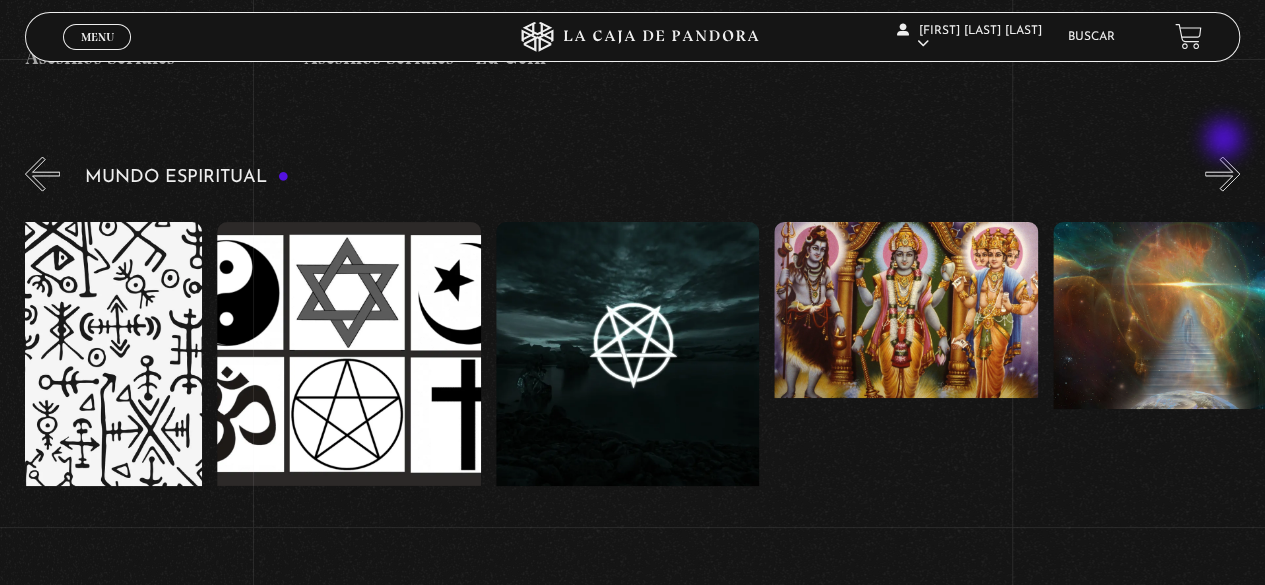 scroll, scrollTop: 0, scrollLeft: 4318, axis: horizontal 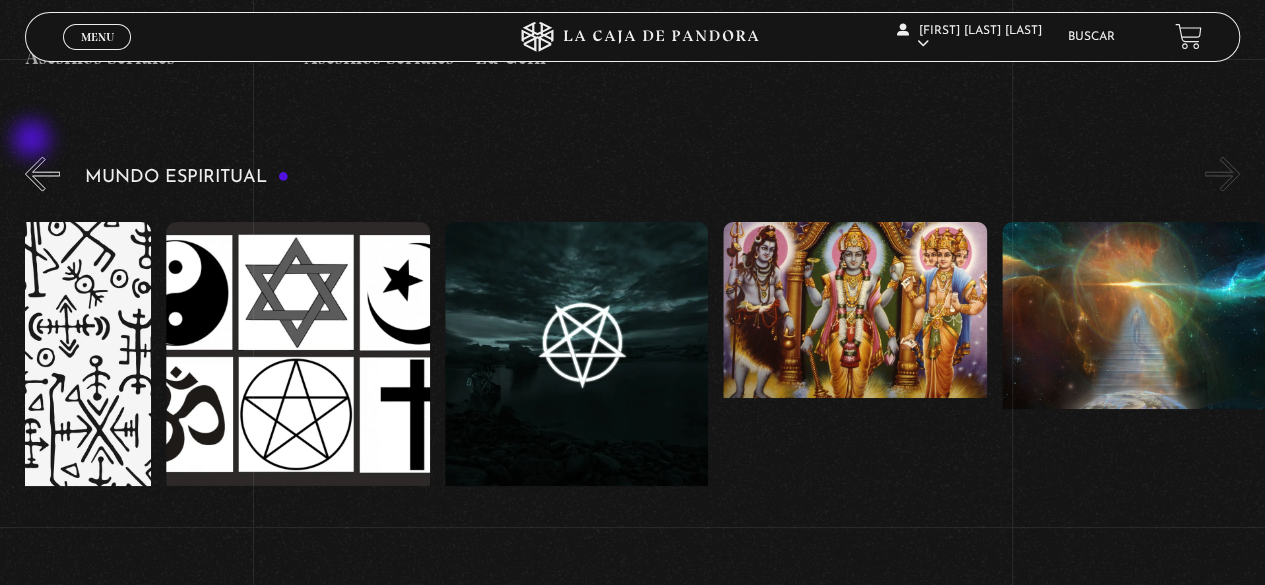 click on "«" at bounding box center [42, 174] 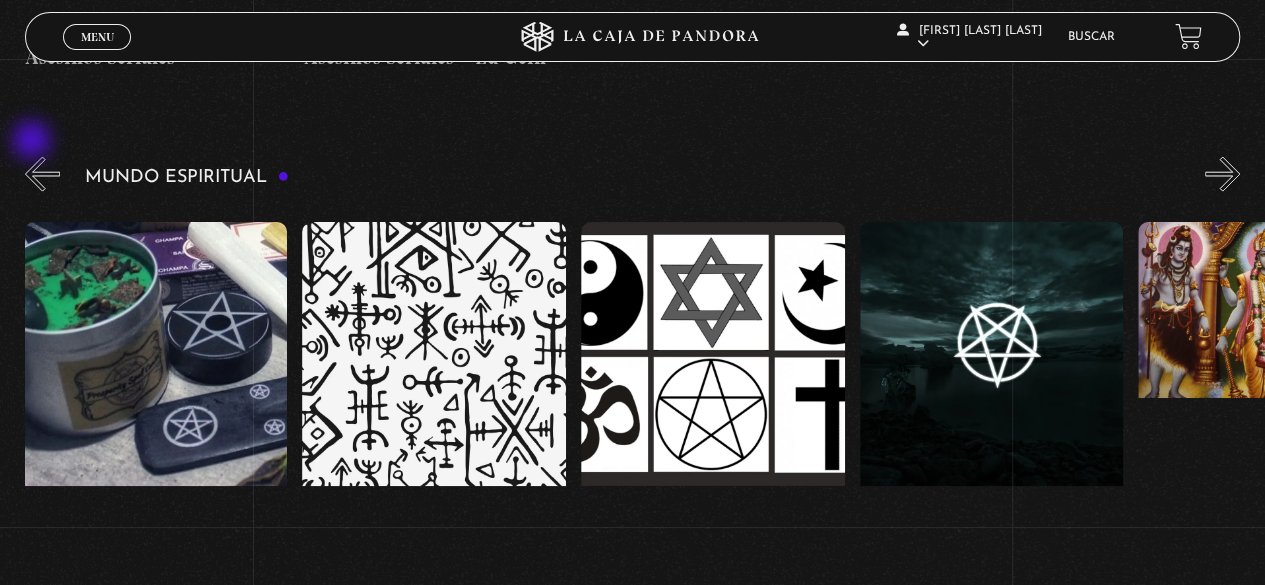 click on "«" at bounding box center [42, 174] 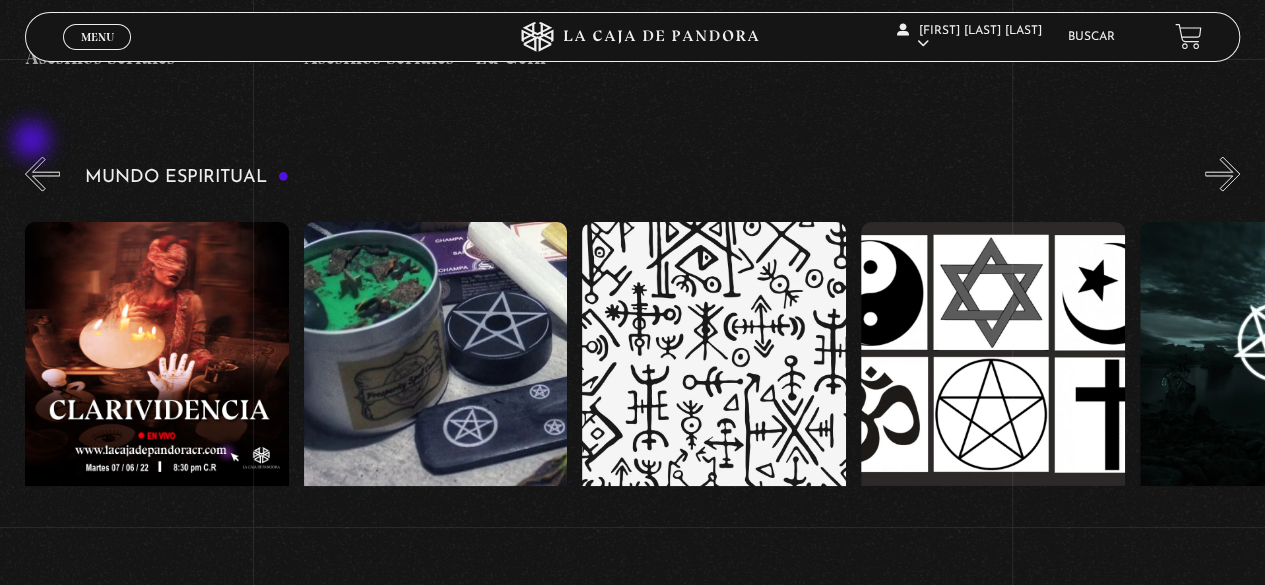 scroll, scrollTop: 0, scrollLeft: 3622, axis: horizontal 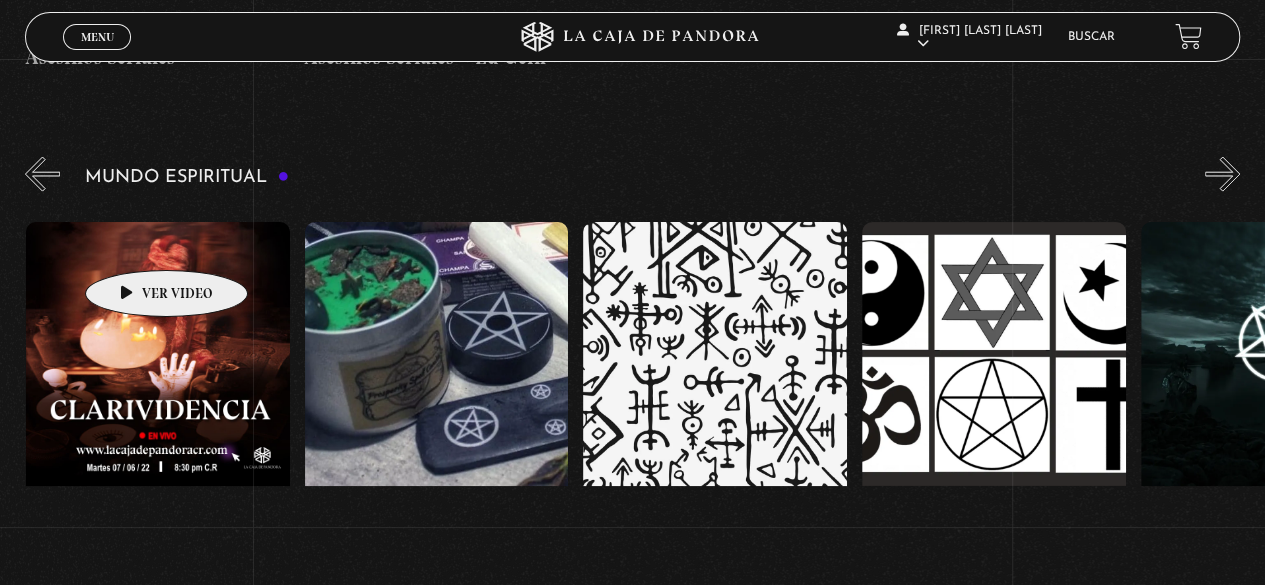 click at bounding box center [158, 402] 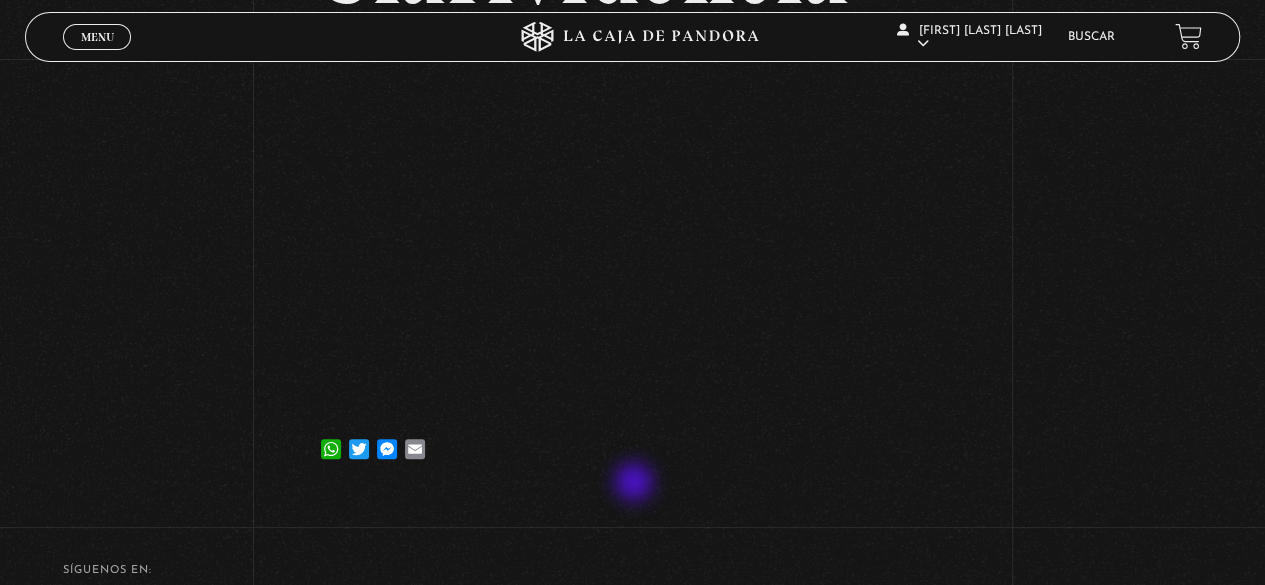 scroll, scrollTop: 200, scrollLeft: 0, axis: vertical 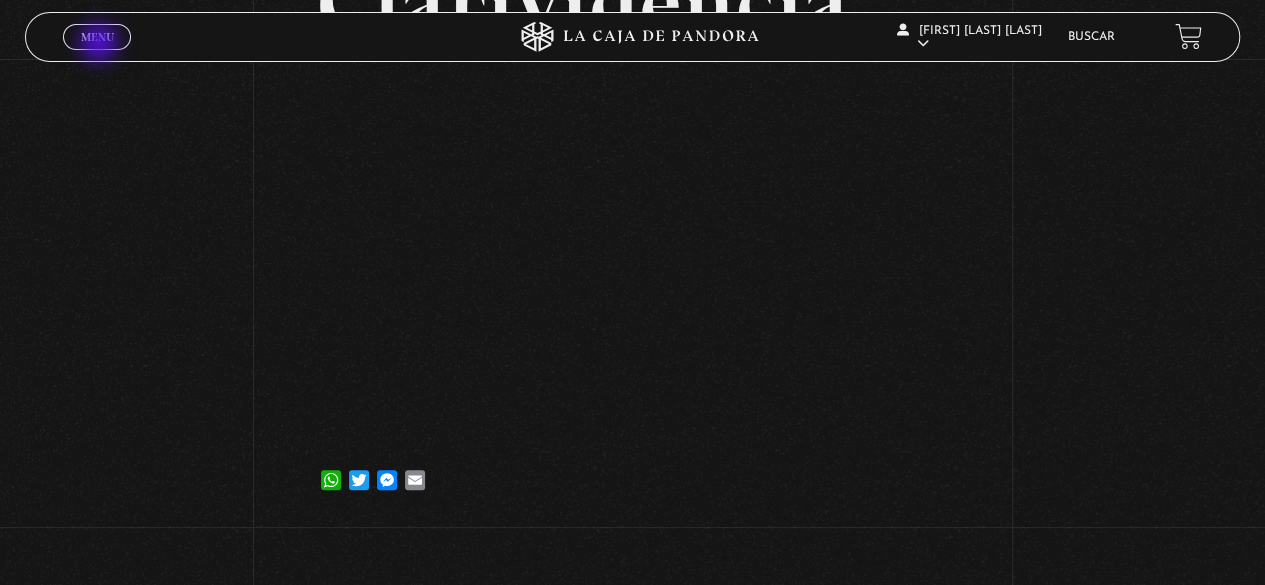 click on "Menu Cerrar" at bounding box center (97, 37) 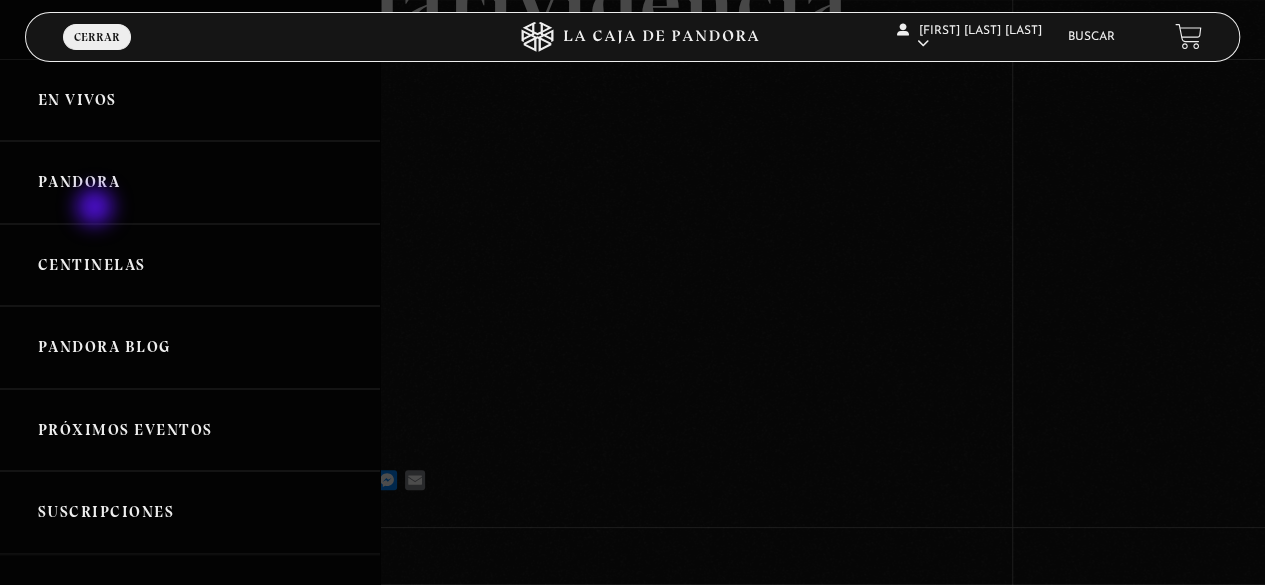 click on "Pandora" at bounding box center (190, 182) 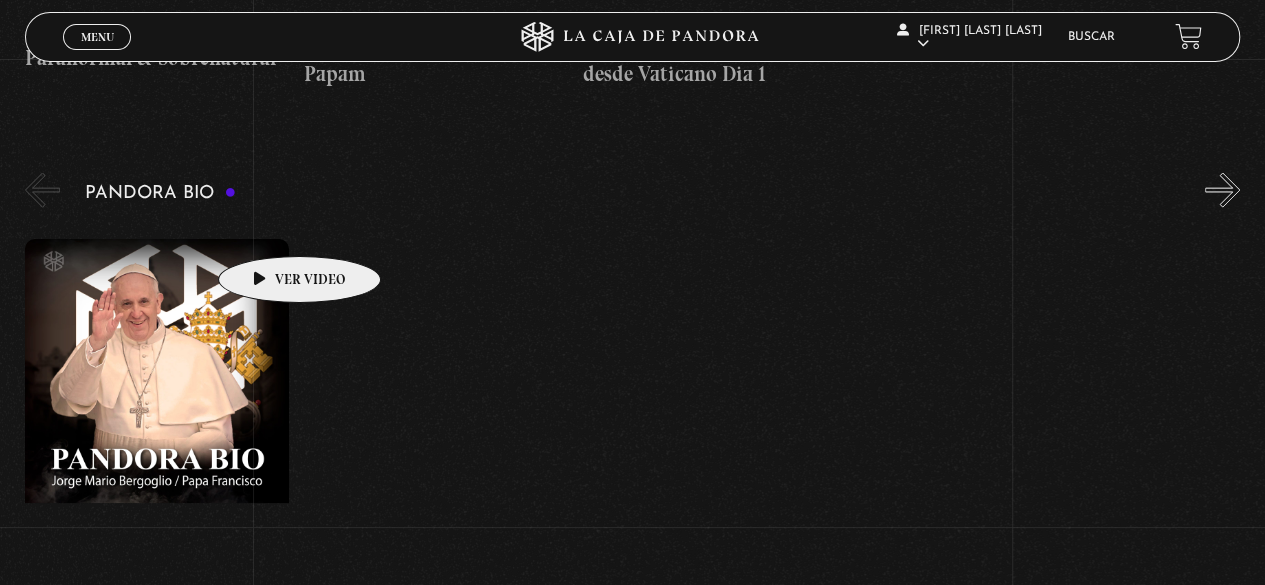 scroll, scrollTop: 2000, scrollLeft: 0, axis: vertical 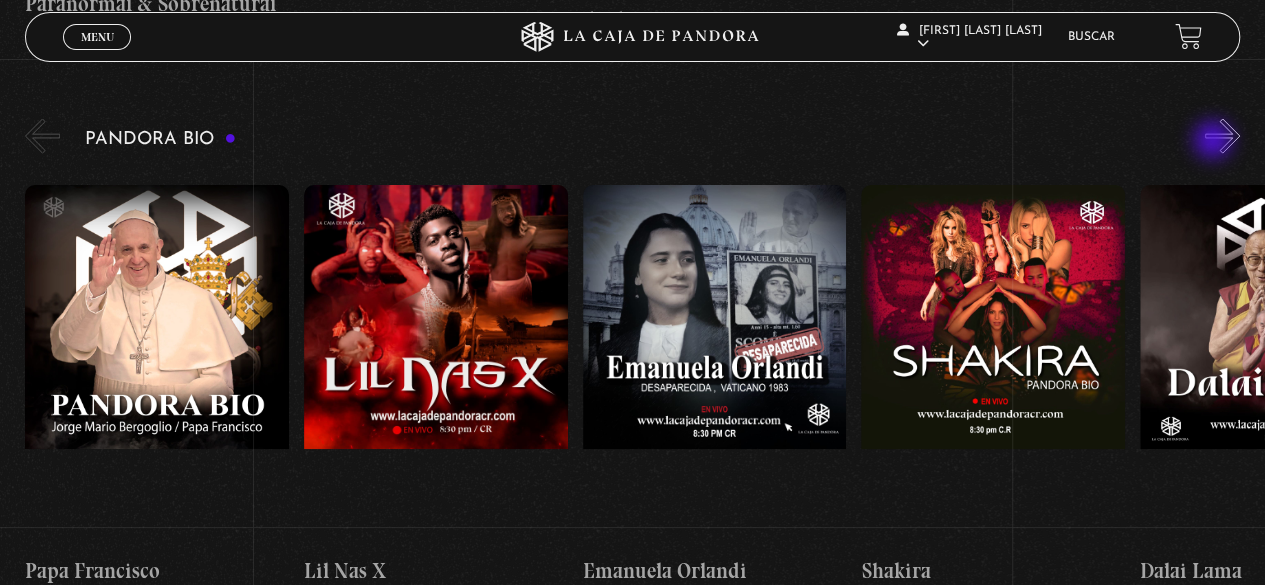 click on "Pandora Bio
Shakira" at bounding box center (645, 358) 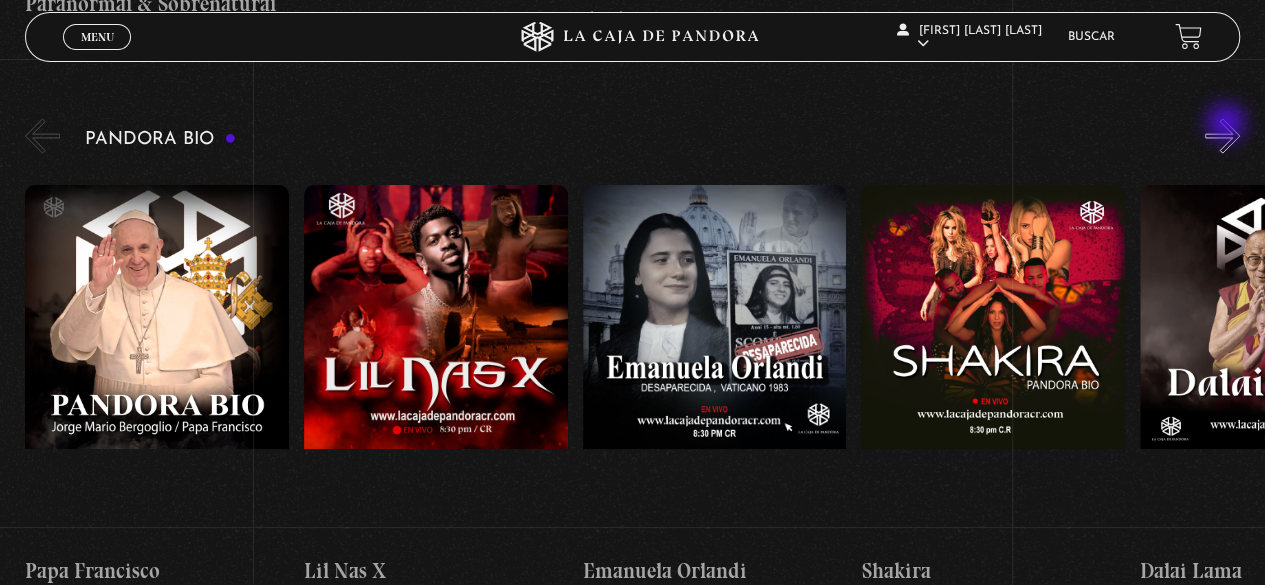 click on "»" at bounding box center (1222, 136) 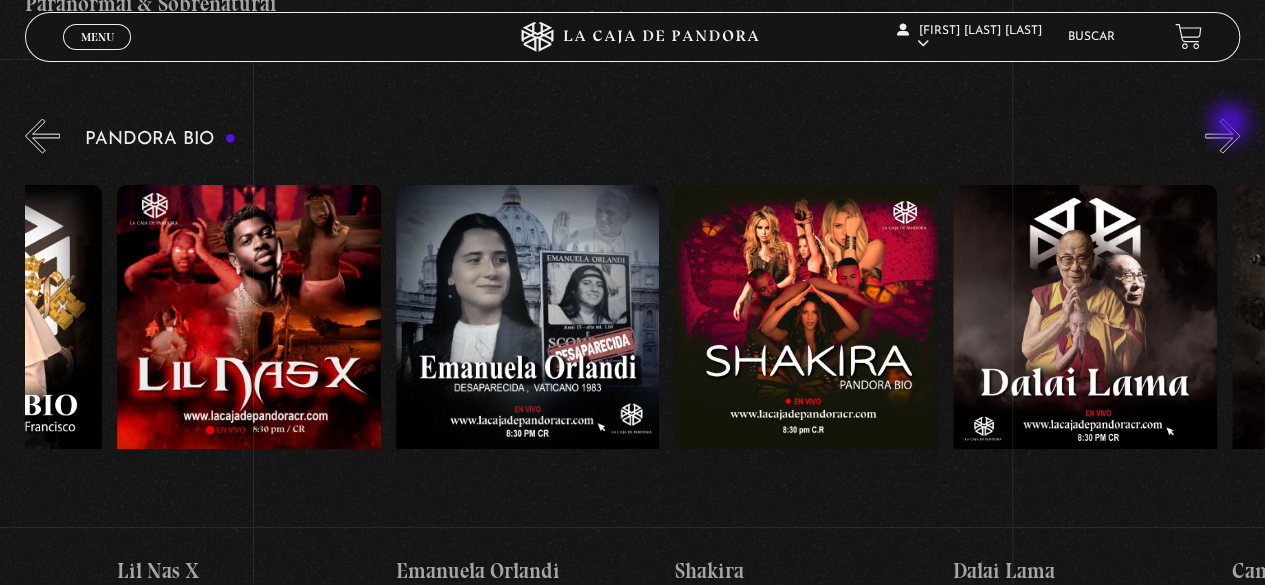 click on "»" at bounding box center (1222, 136) 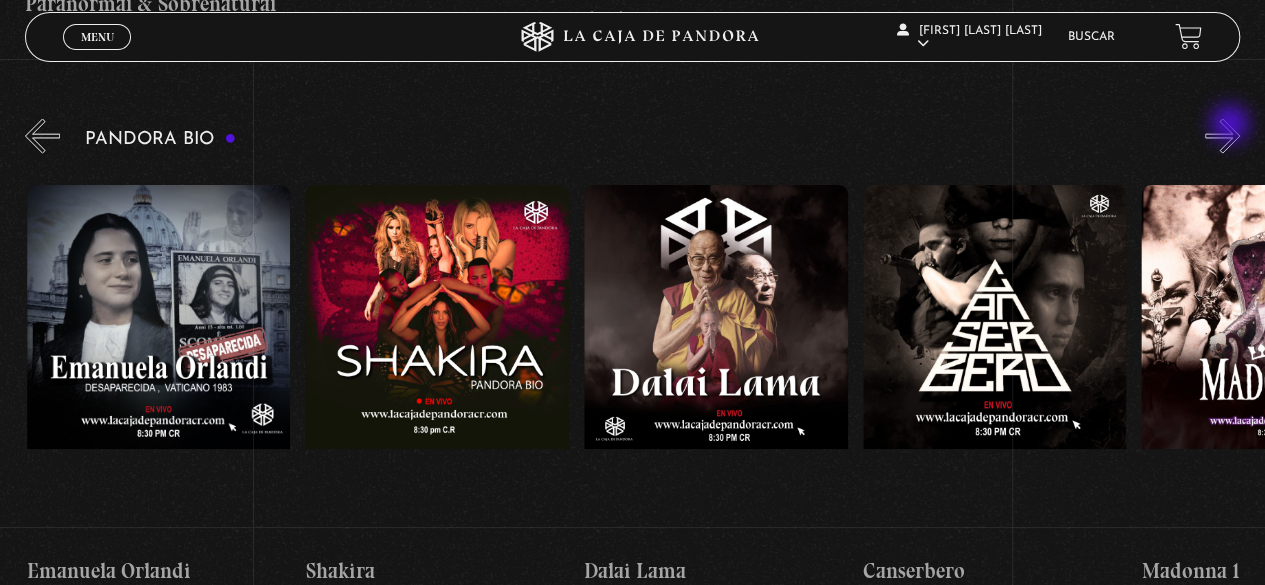 scroll, scrollTop: 0, scrollLeft: 557, axis: horizontal 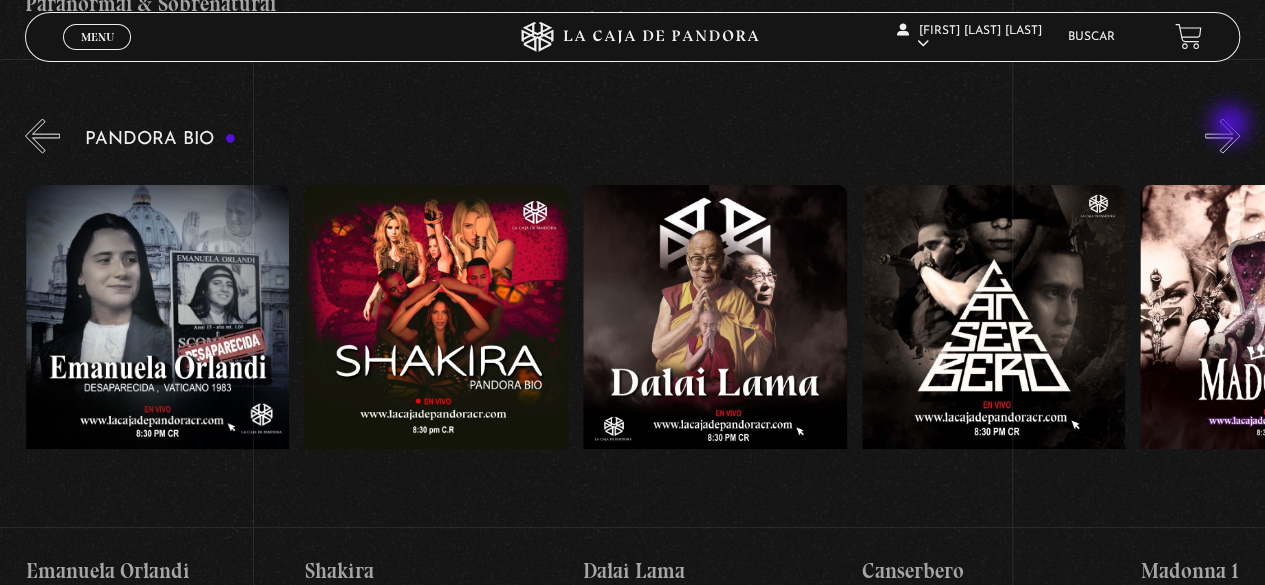 click on "»" at bounding box center [1222, 136] 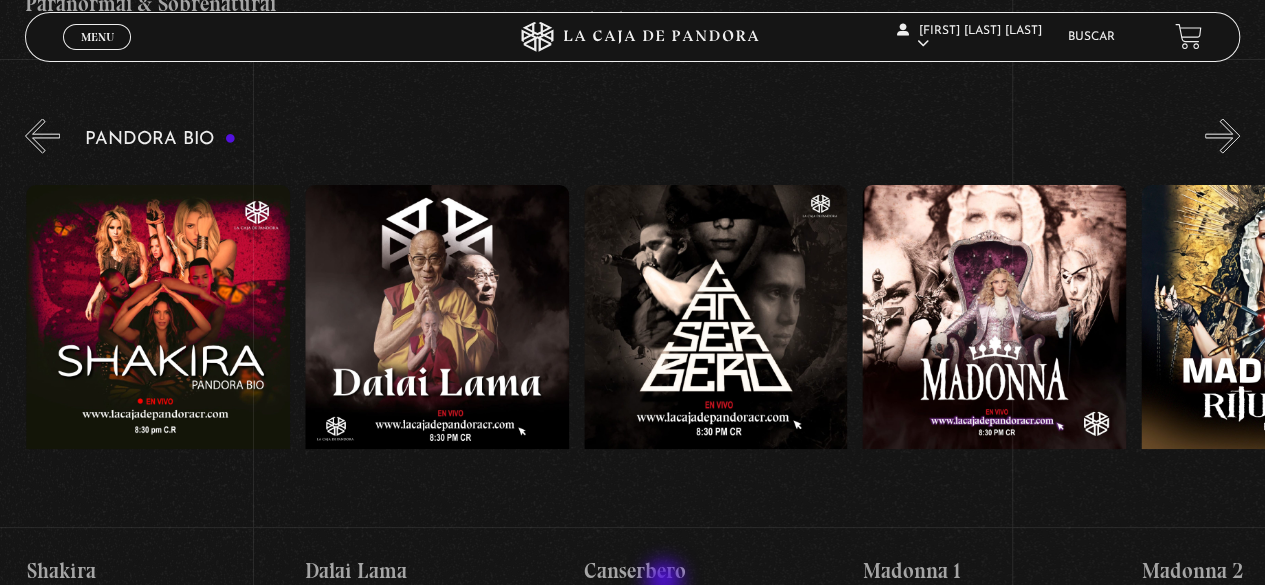 scroll, scrollTop: 0, scrollLeft: 836, axis: horizontal 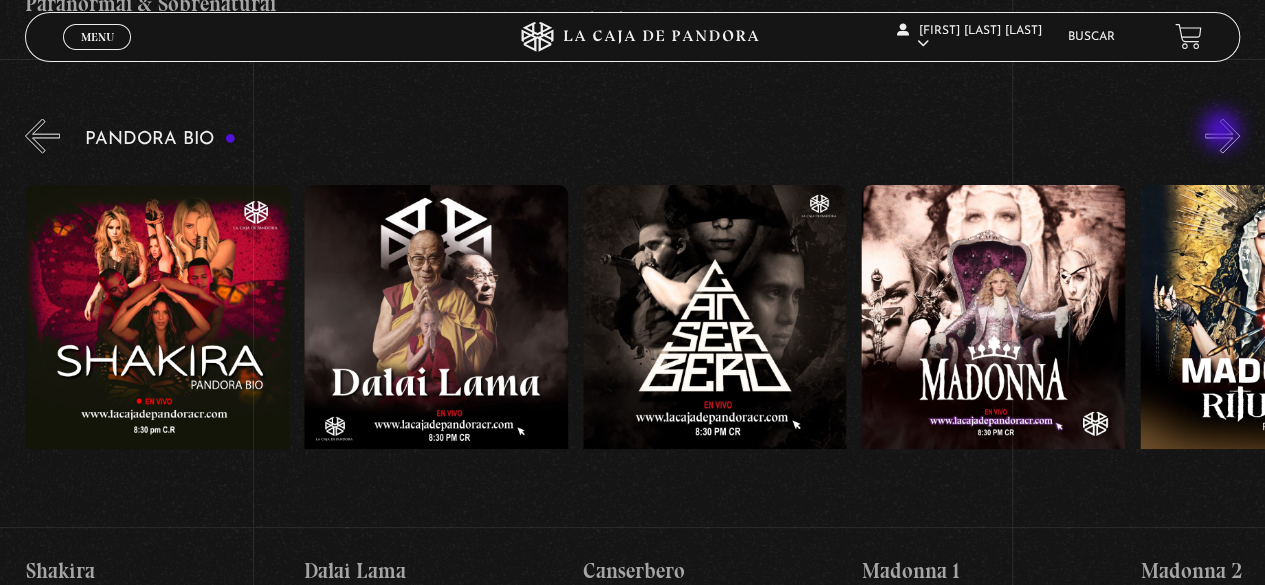 click on "»" at bounding box center [1222, 136] 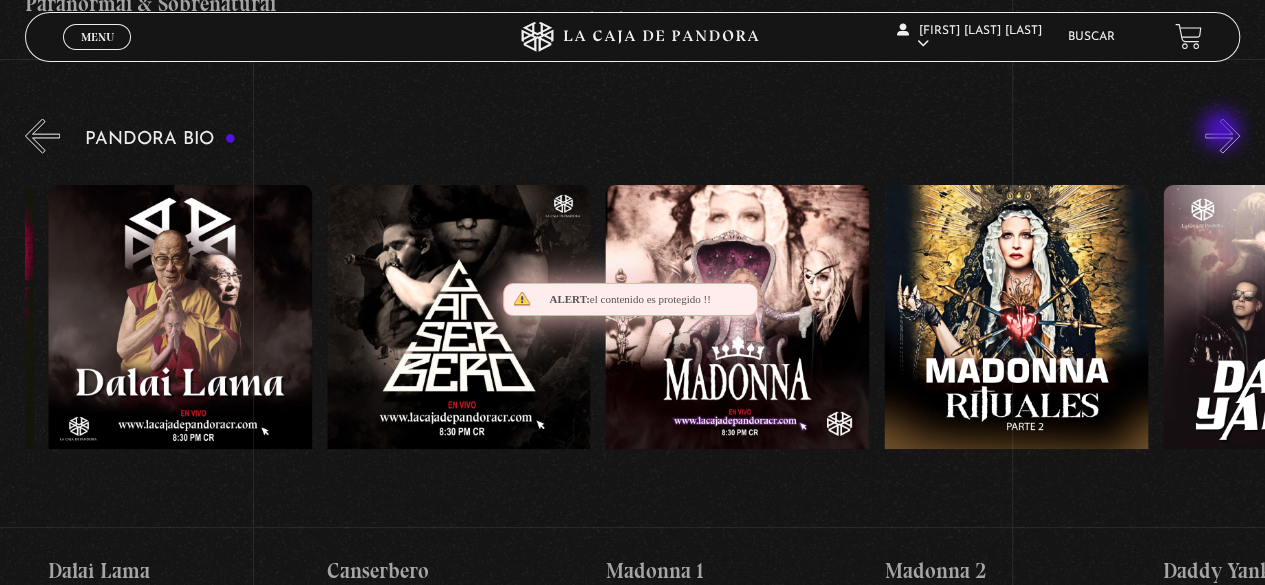 click on "»" at bounding box center (1222, 136) 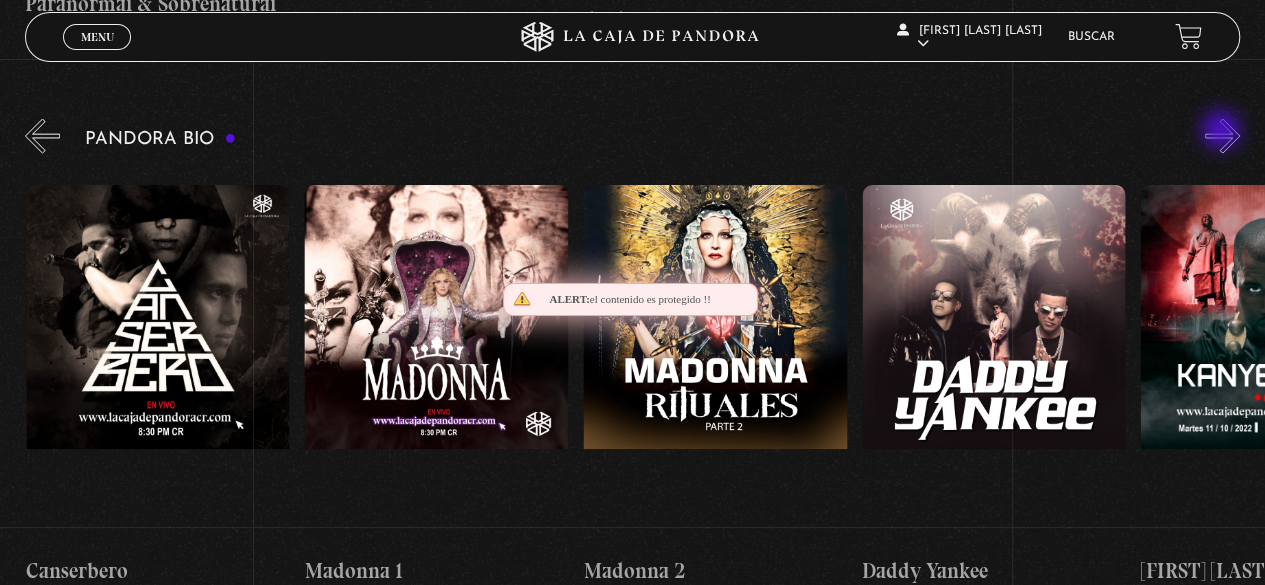 click on "»" at bounding box center [1222, 136] 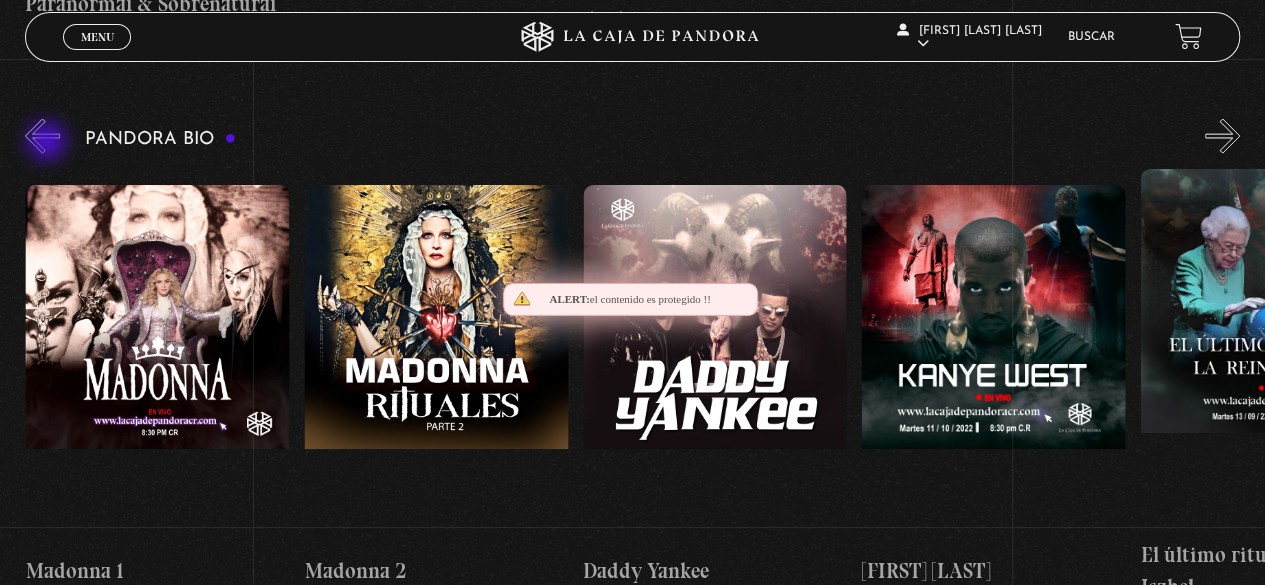 click on "«" at bounding box center (42, 136) 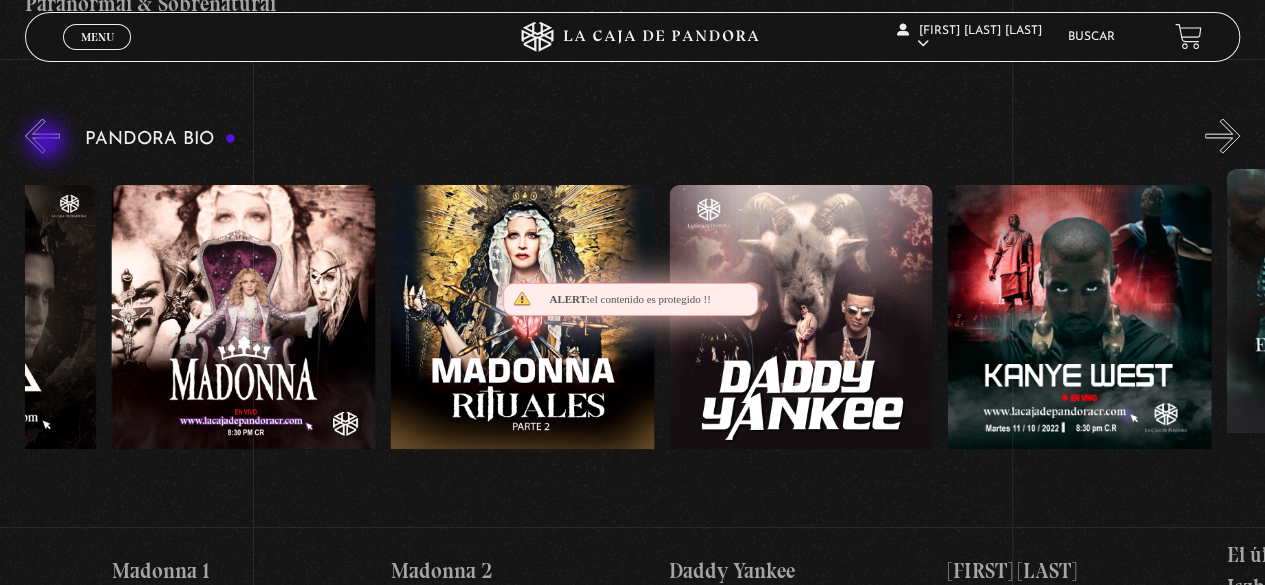 click on "«" at bounding box center [42, 136] 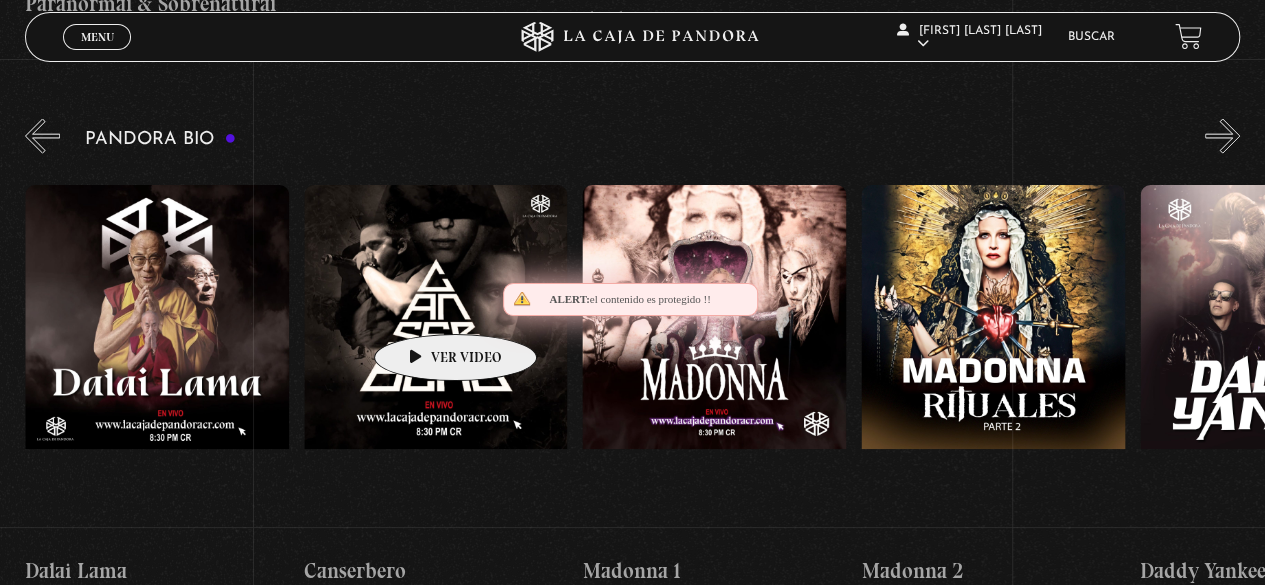 click at bounding box center [436, 365] 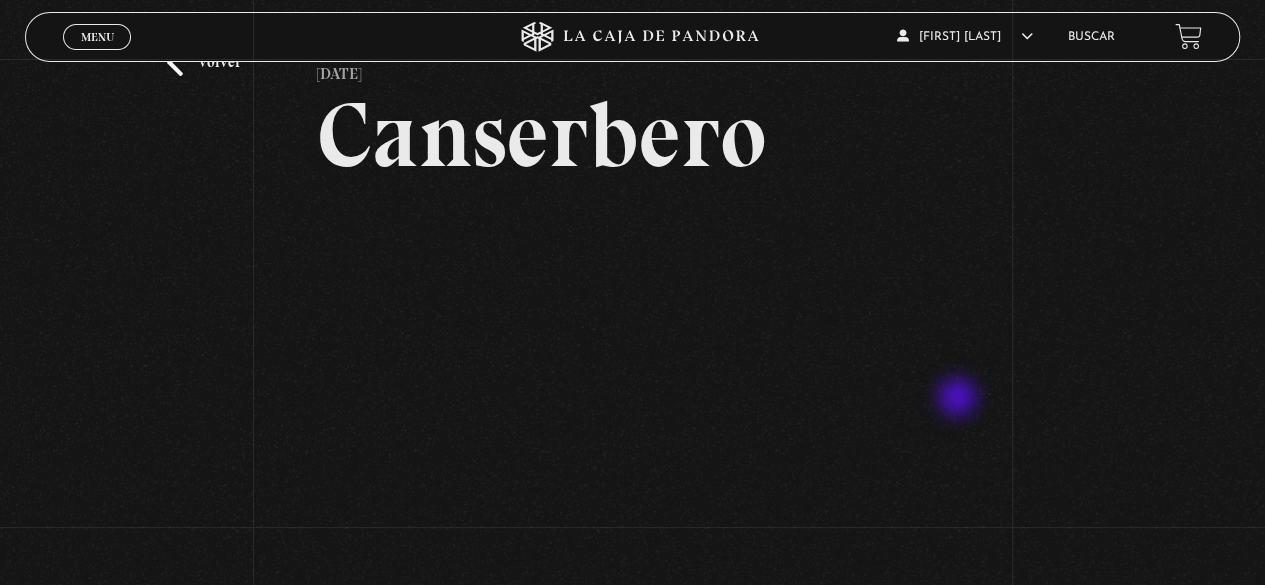 scroll, scrollTop: 100, scrollLeft: 0, axis: vertical 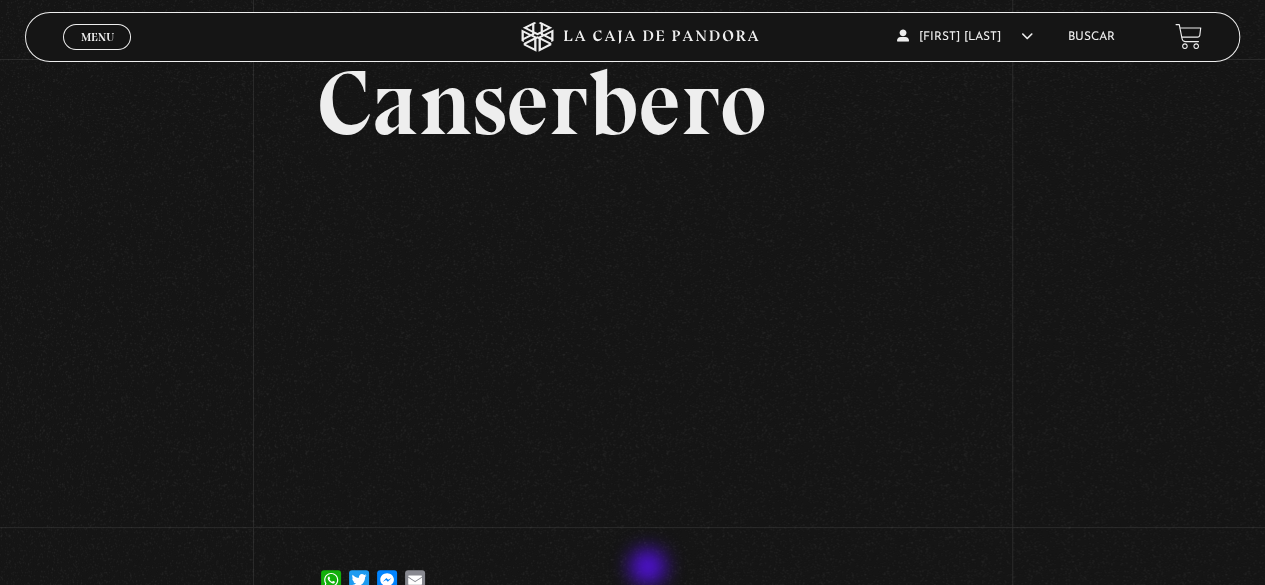 click on "WhatsApp Twitter Messenger Email" at bounding box center [632, 570] 